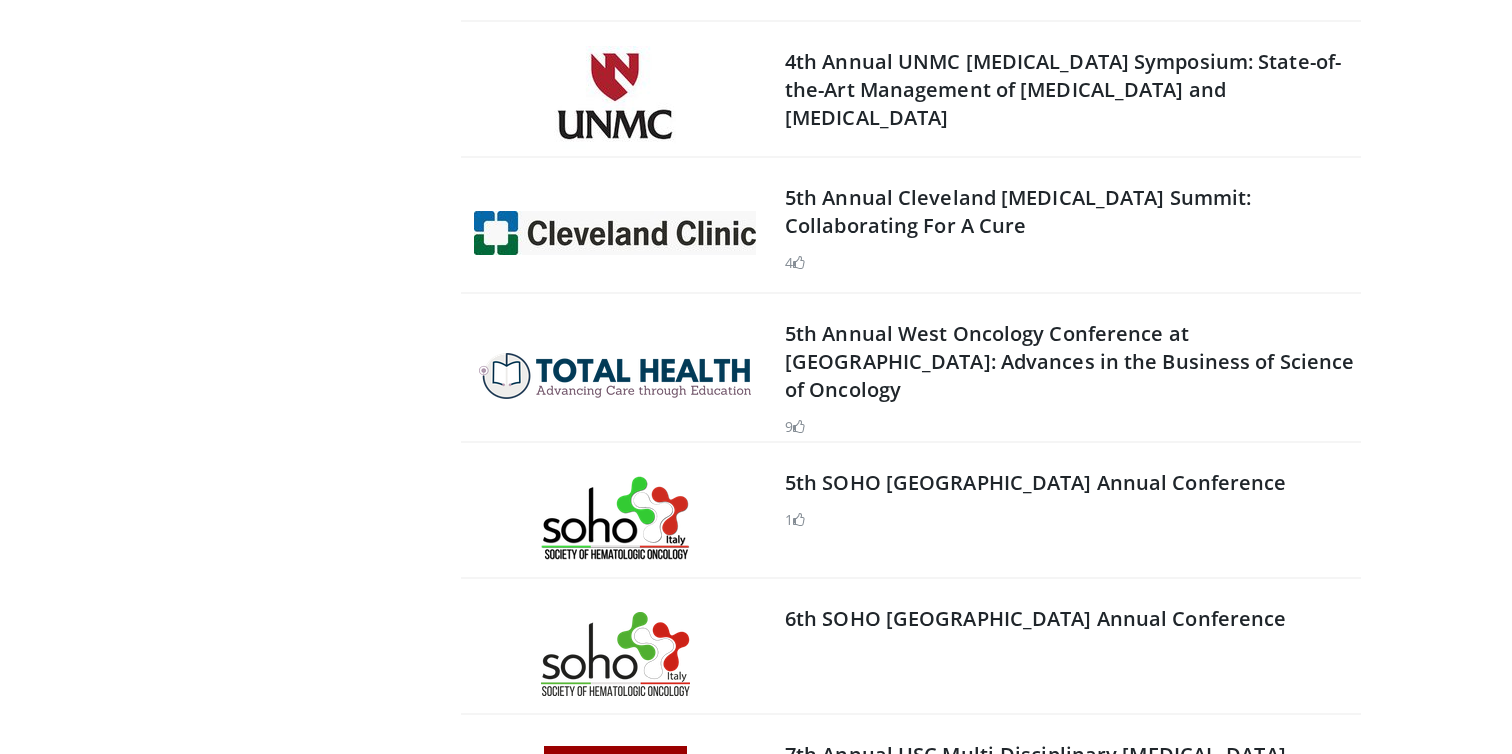 scroll, scrollTop: 20283, scrollLeft: 0, axis: vertical 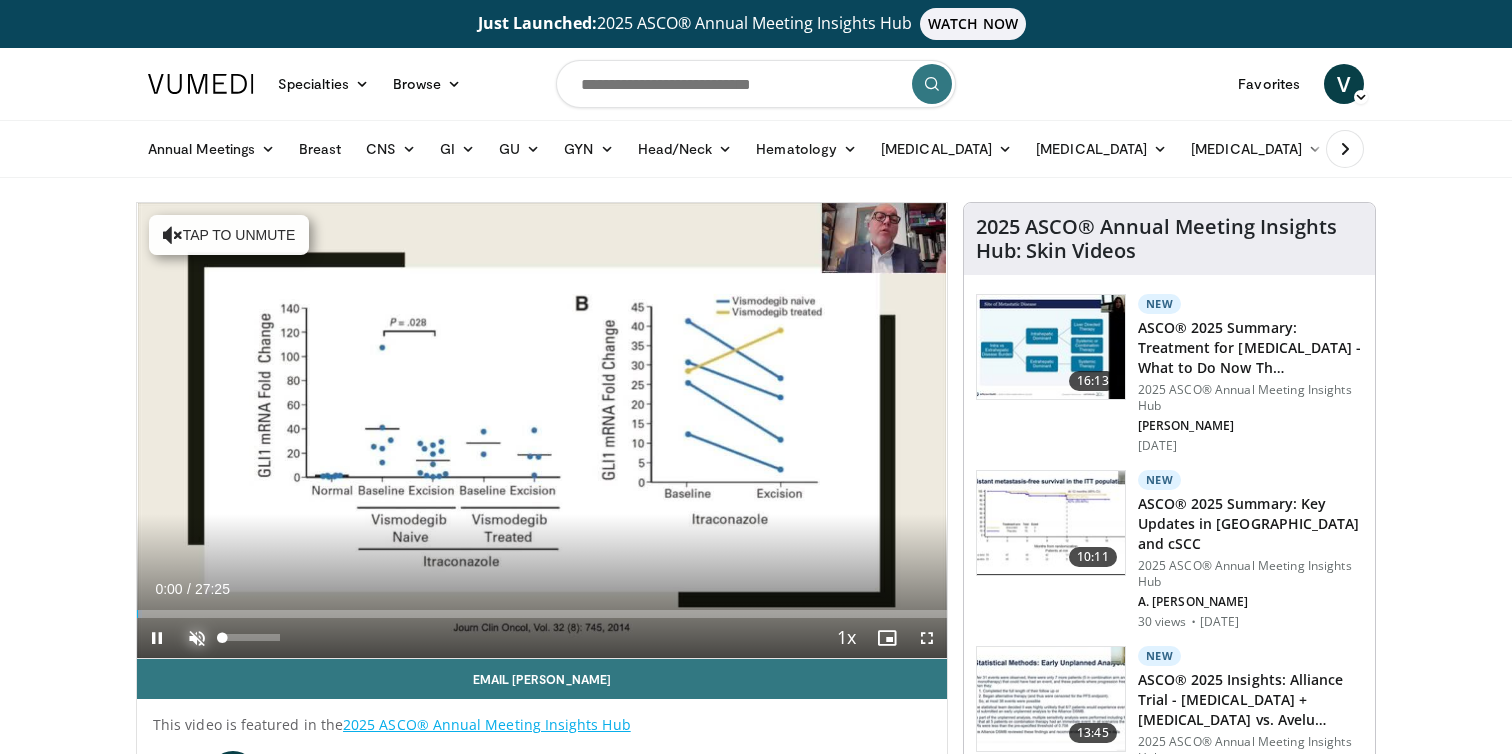 click at bounding box center (197, 638) 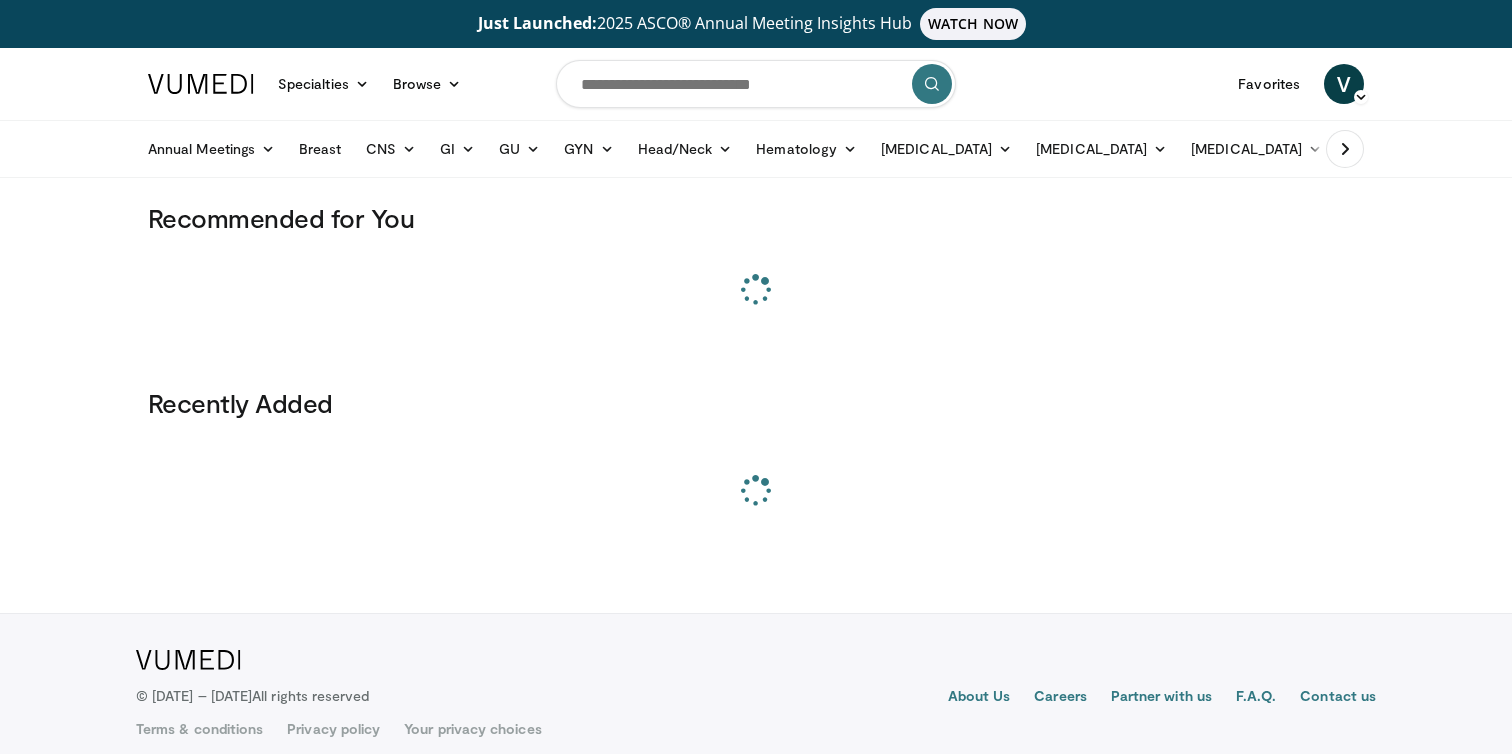 scroll, scrollTop: 0, scrollLeft: 0, axis: both 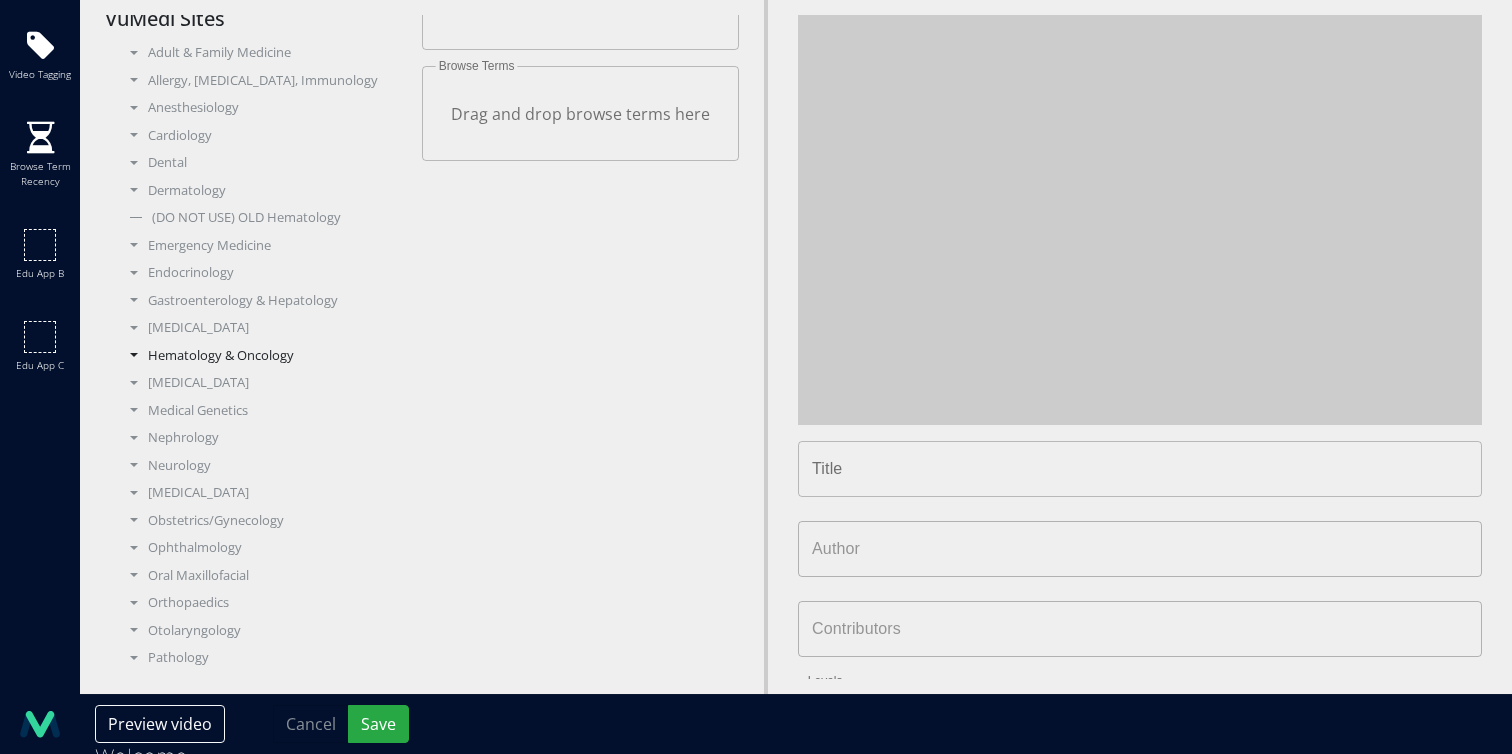 type on "**********" 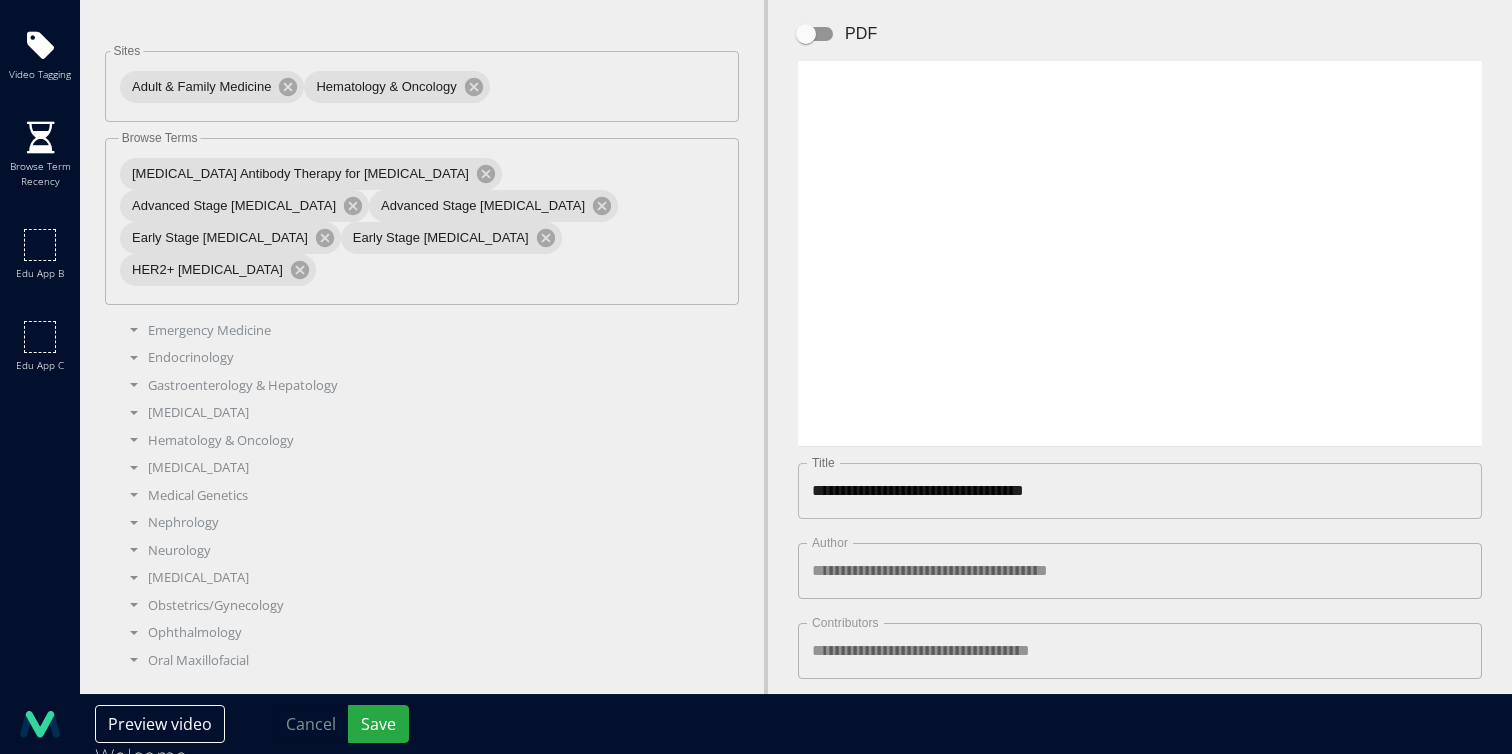 scroll, scrollTop: 299, scrollLeft: 0, axis: vertical 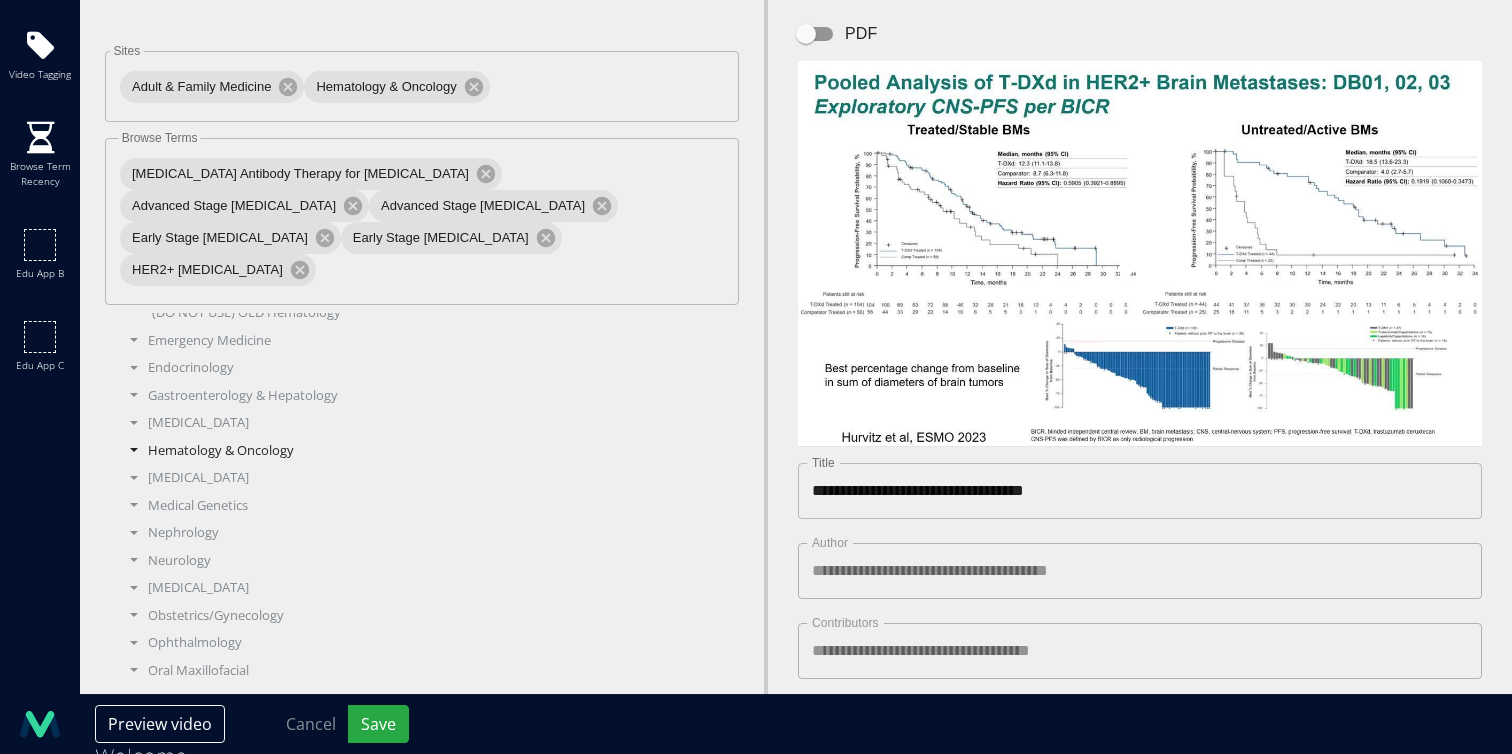 click on "Hematology & Oncology" at bounding box center [422, 451] 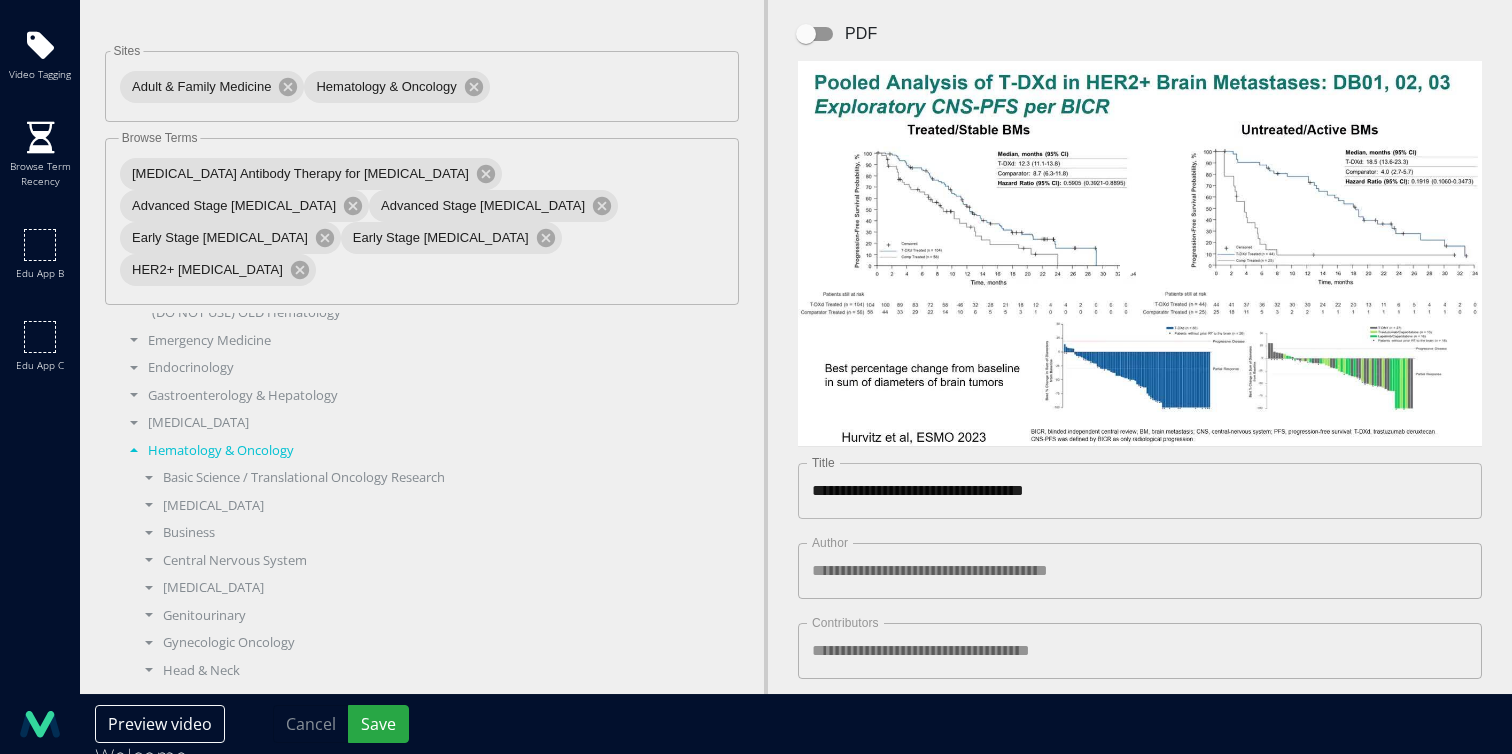 click on "Hematologic Oncology" at bounding box center (429, 698) 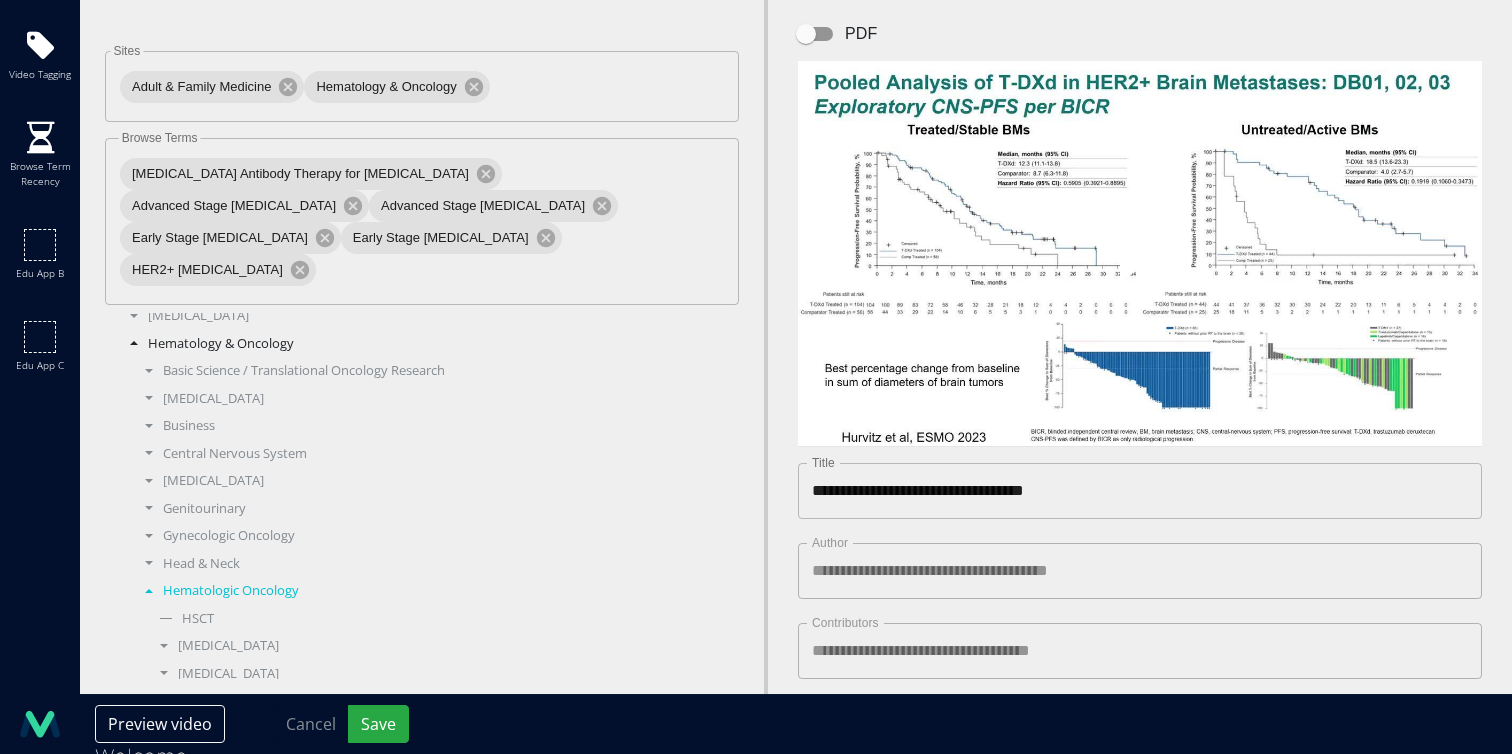 scroll, scrollTop: 426, scrollLeft: 0, axis: vertical 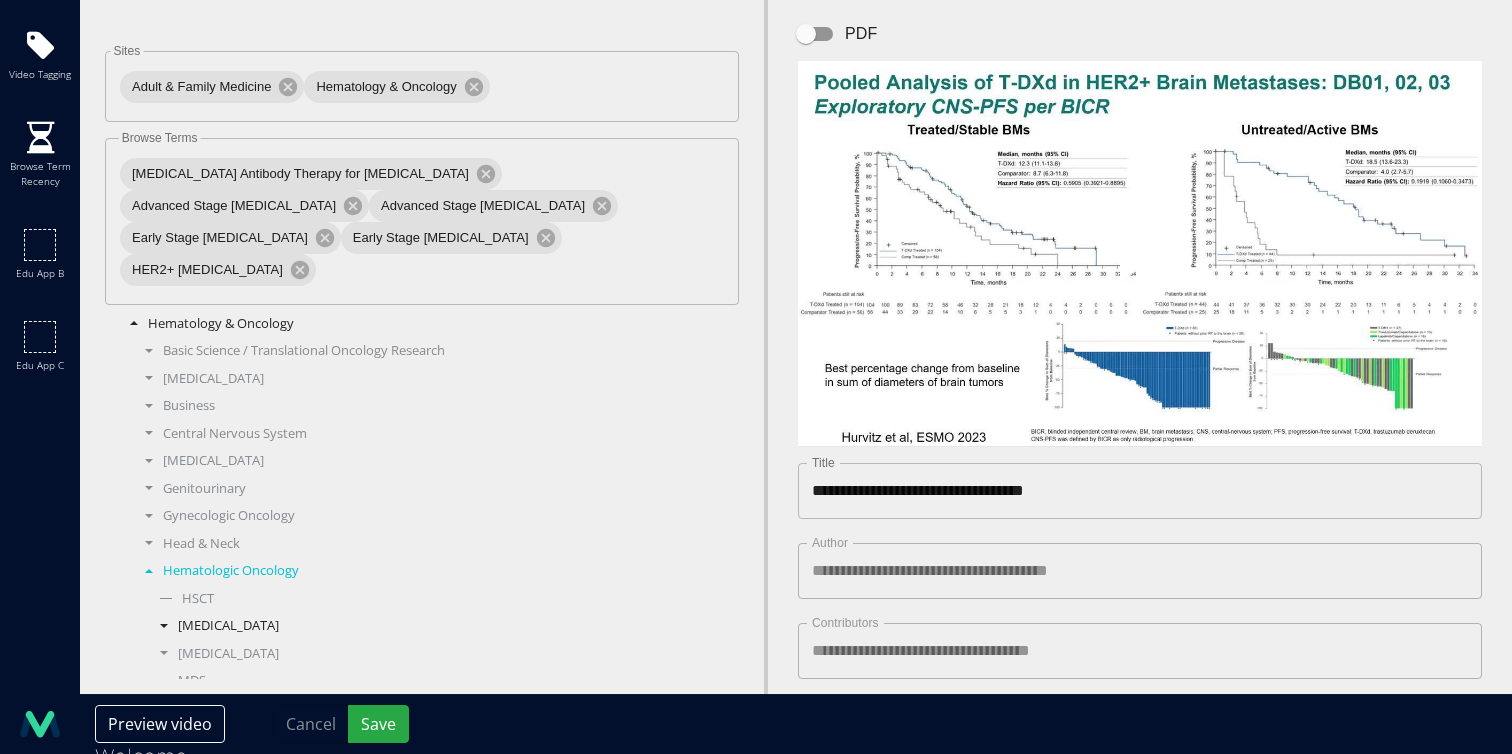click on "[MEDICAL_DATA]" at bounding box center (437, 626) 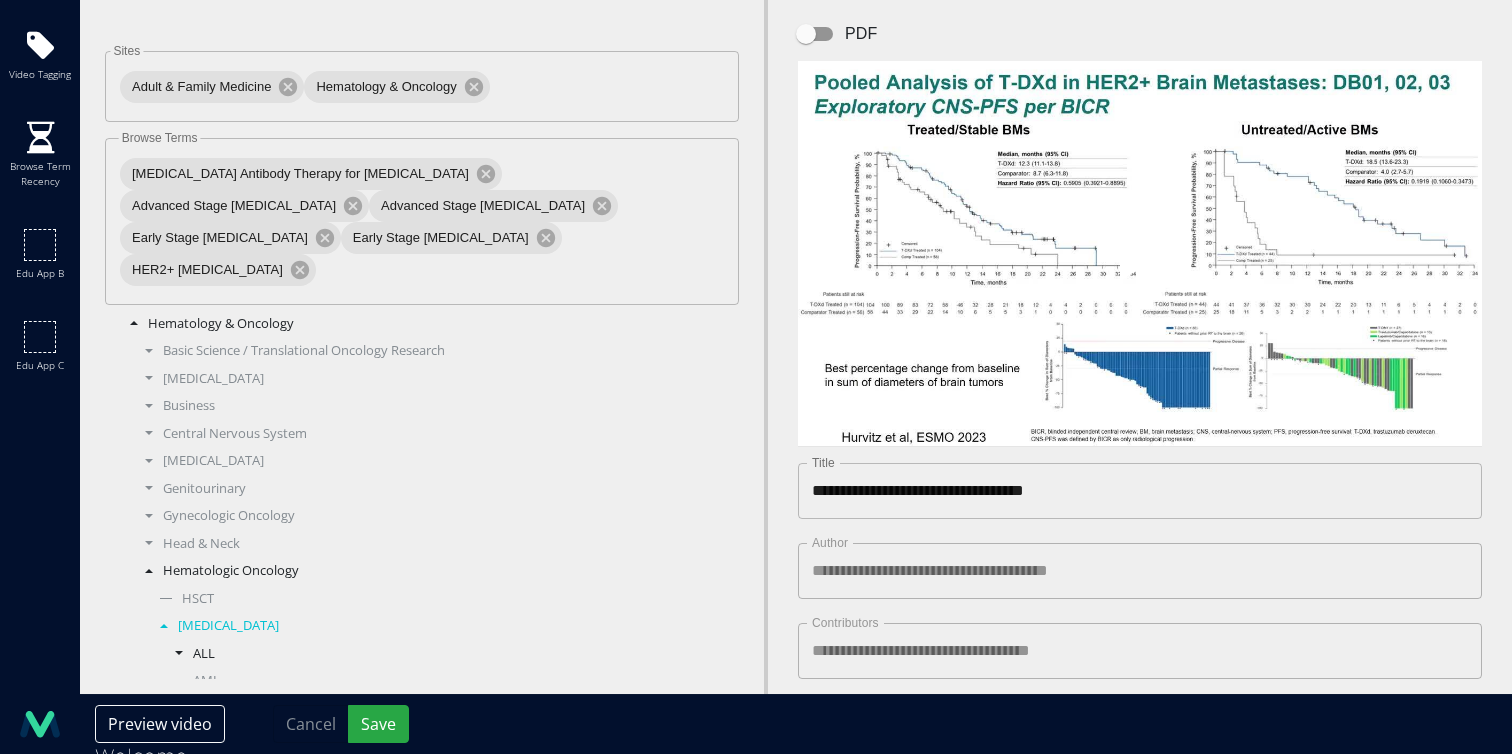 click on "ALL" at bounding box center (444, 654) 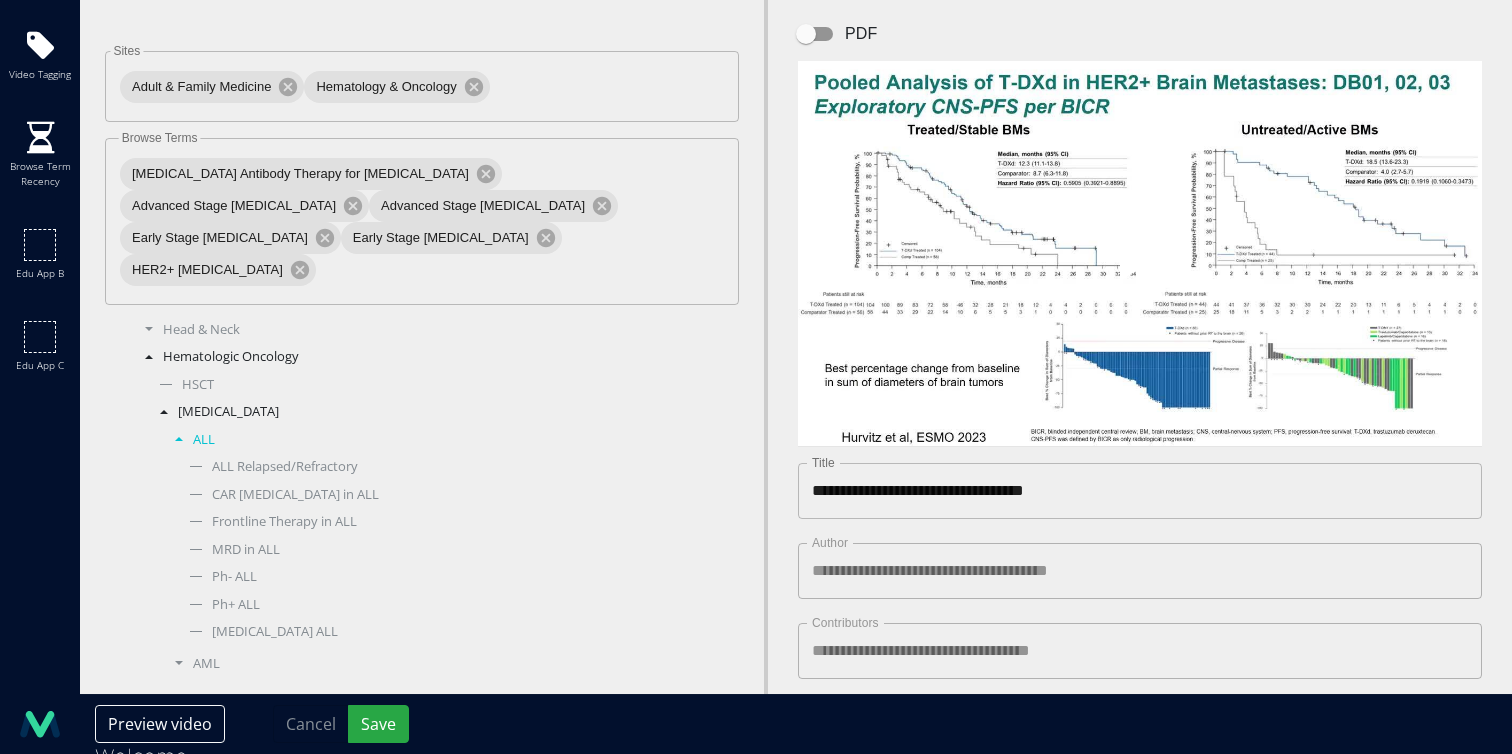 scroll, scrollTop: 654, scrollLeft: 0, axis: vertical 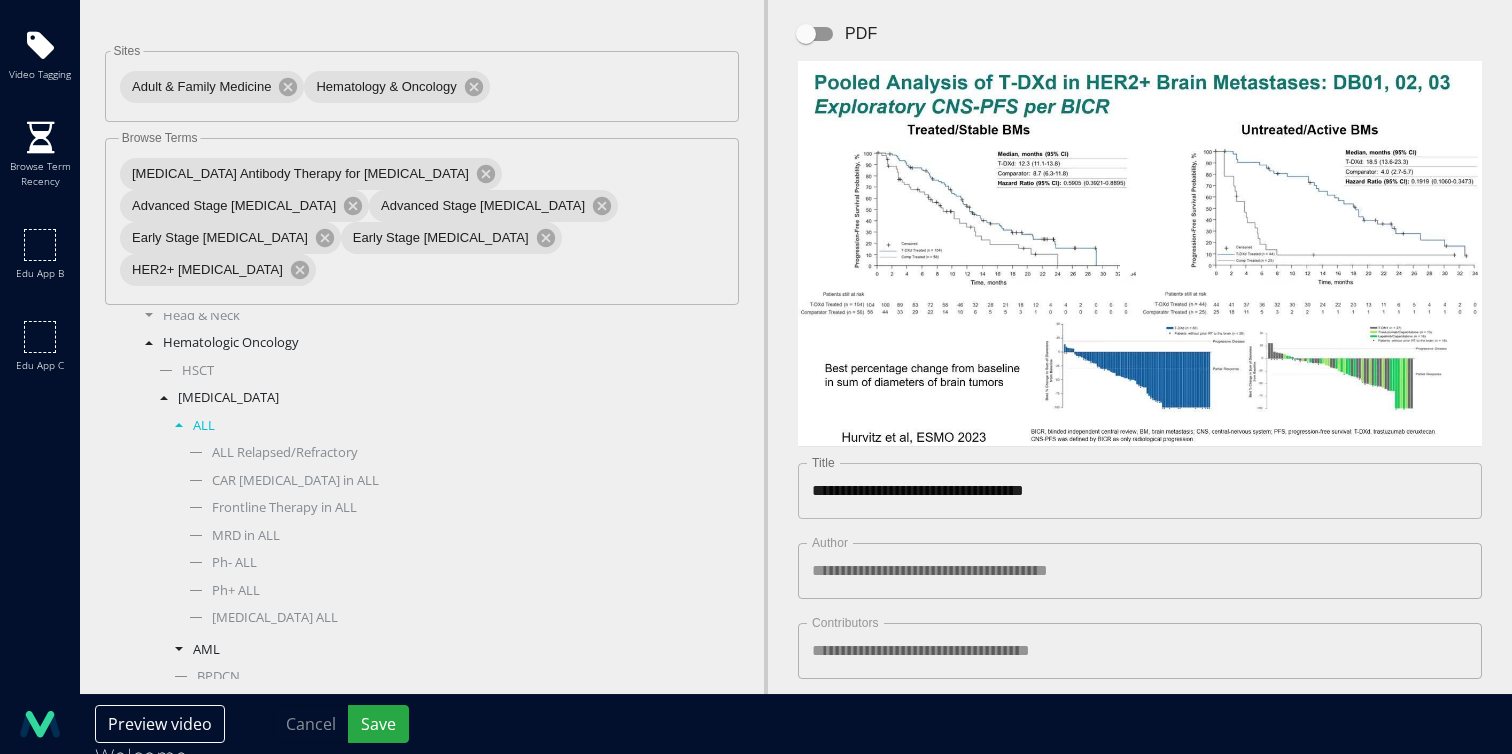 click on "AML" at bounding box center [444, 650] 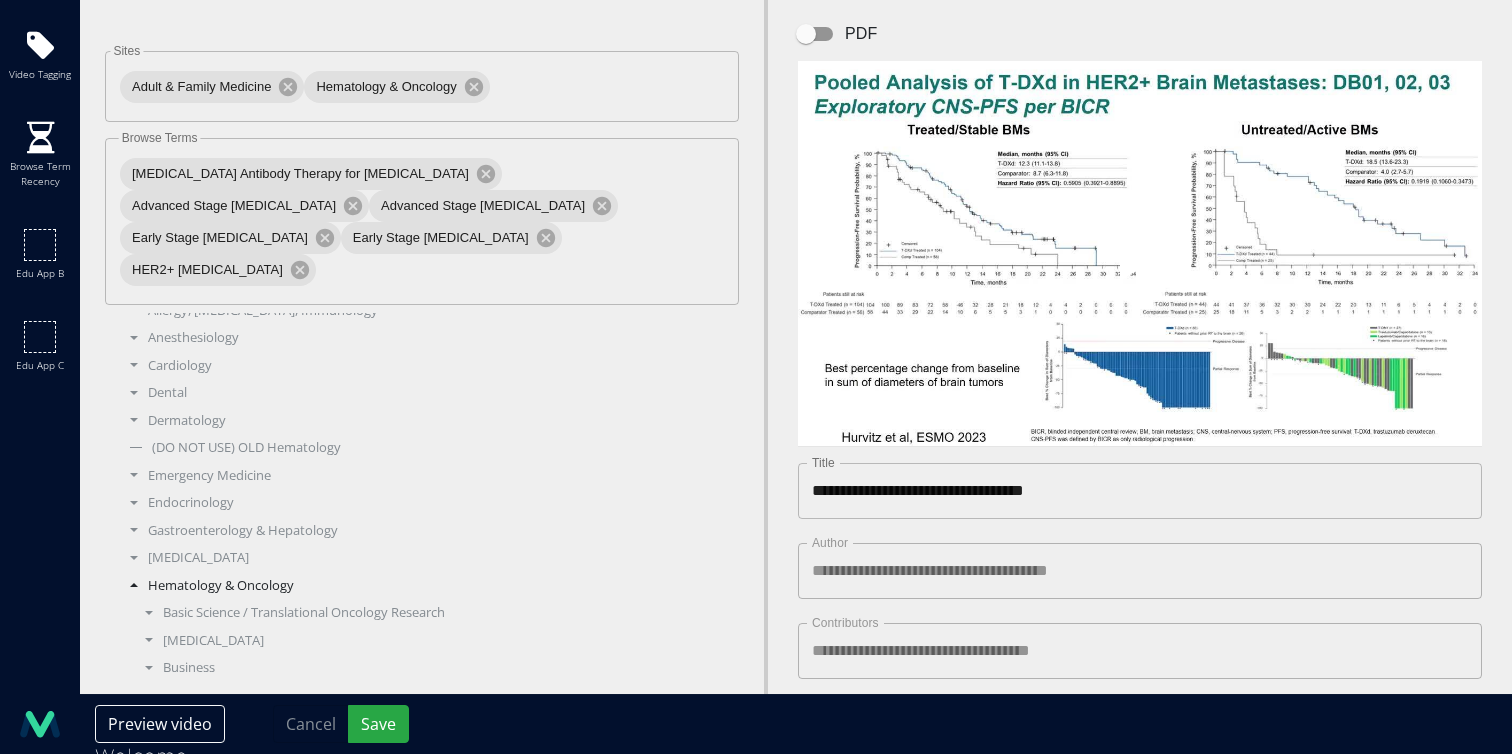 scroll, scrollTop: 60, scrollLeft: 0, axis: vertical 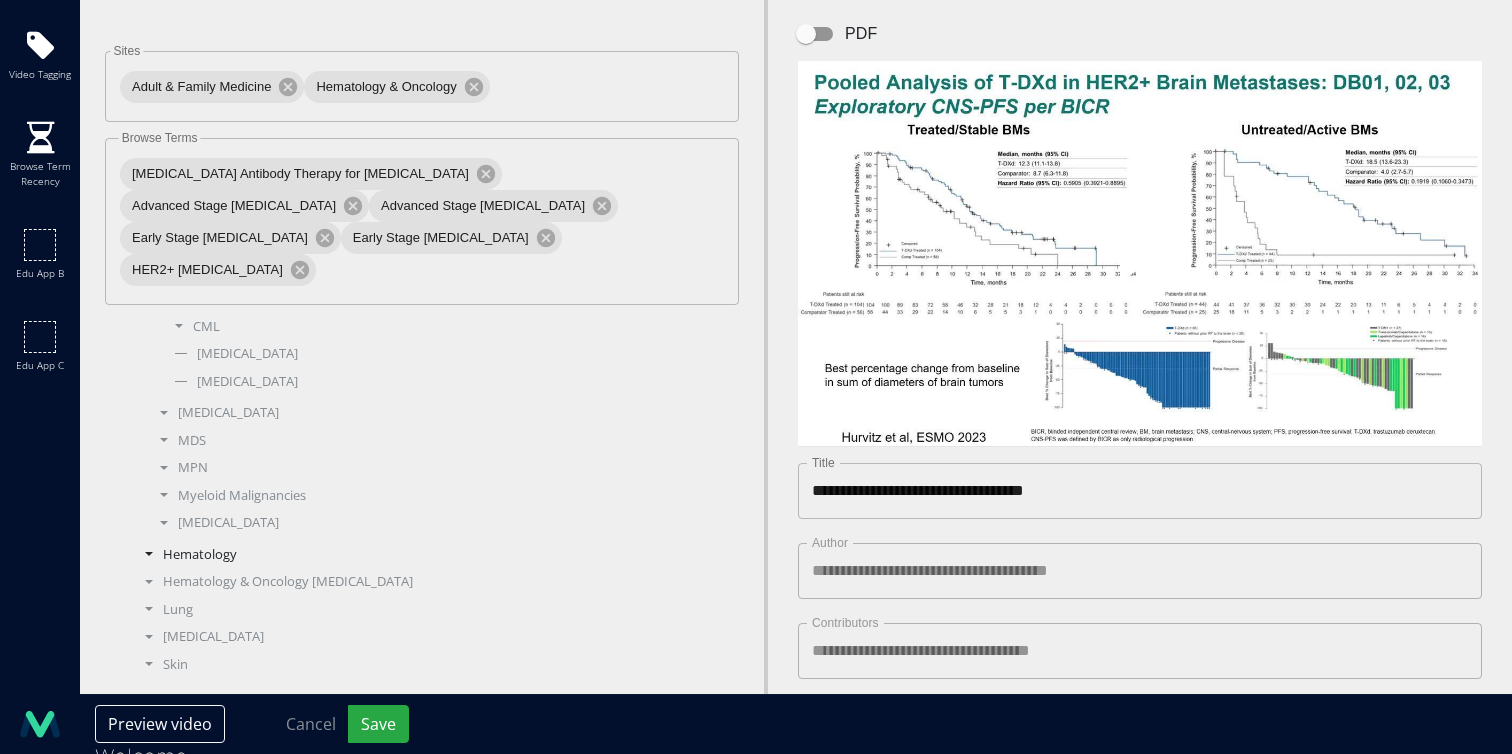 click on "Hematology" at bounding box center [429, 555] 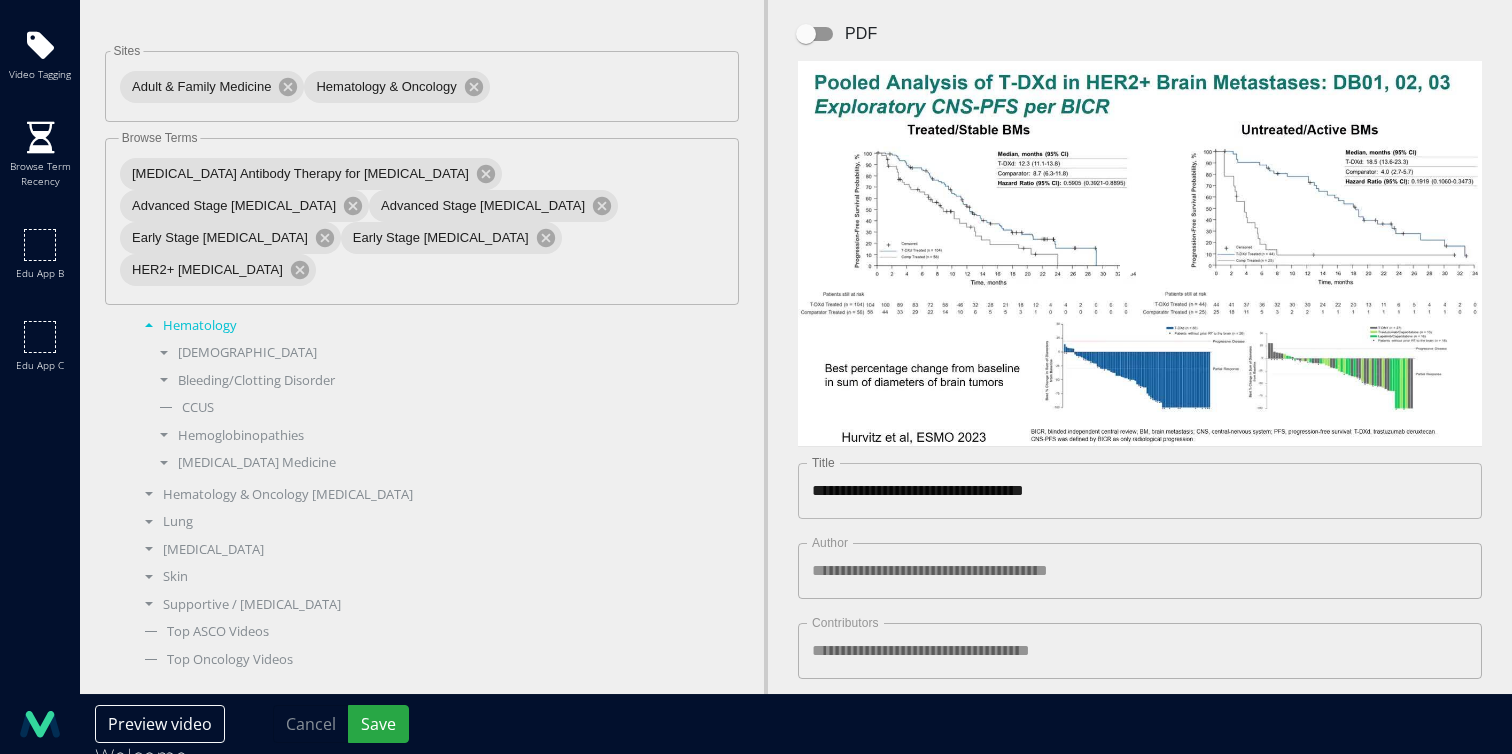 scroll, scrollTop: 517, scrollLeft: 0, axis: vertical 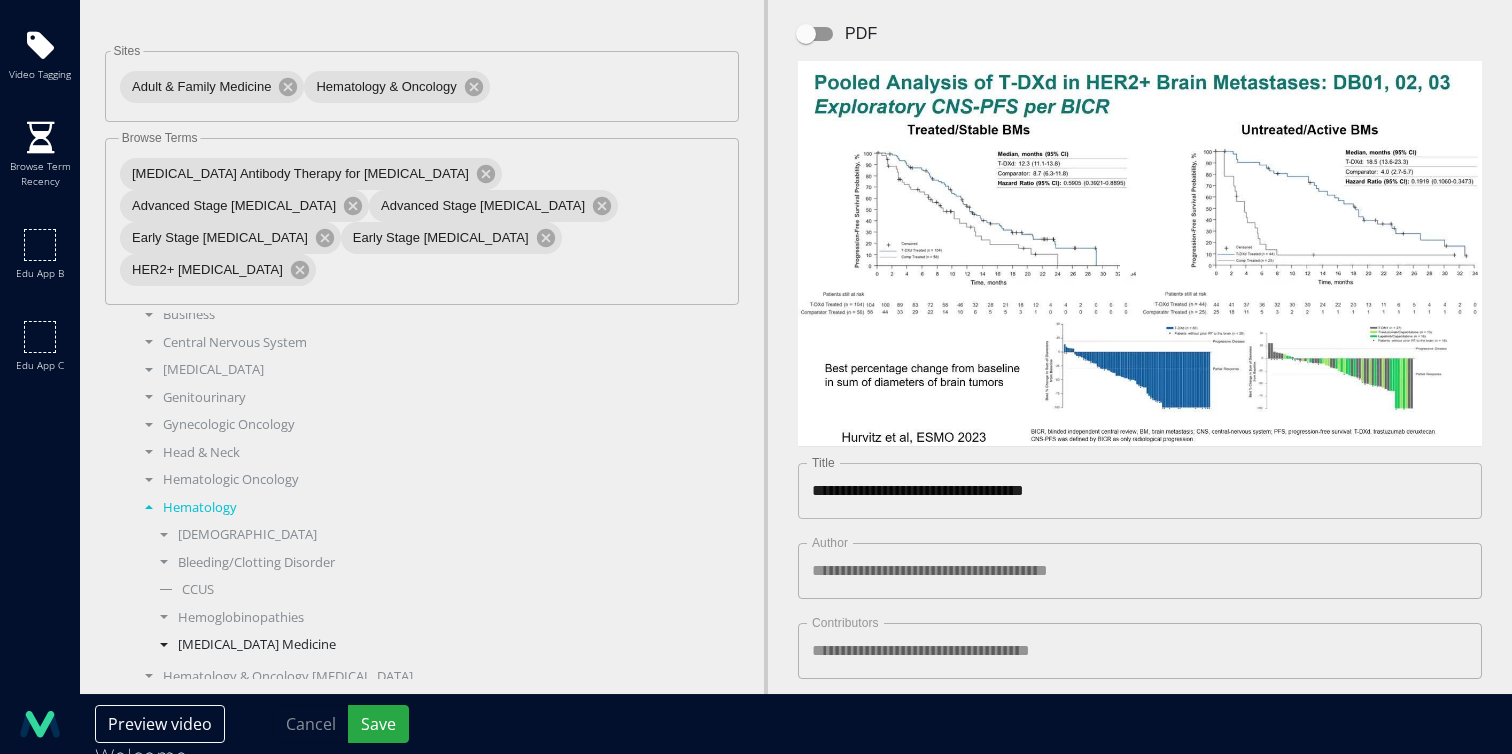 click on "[MEDICAL_DATA] Medicine" at bounding box center [437, 645] 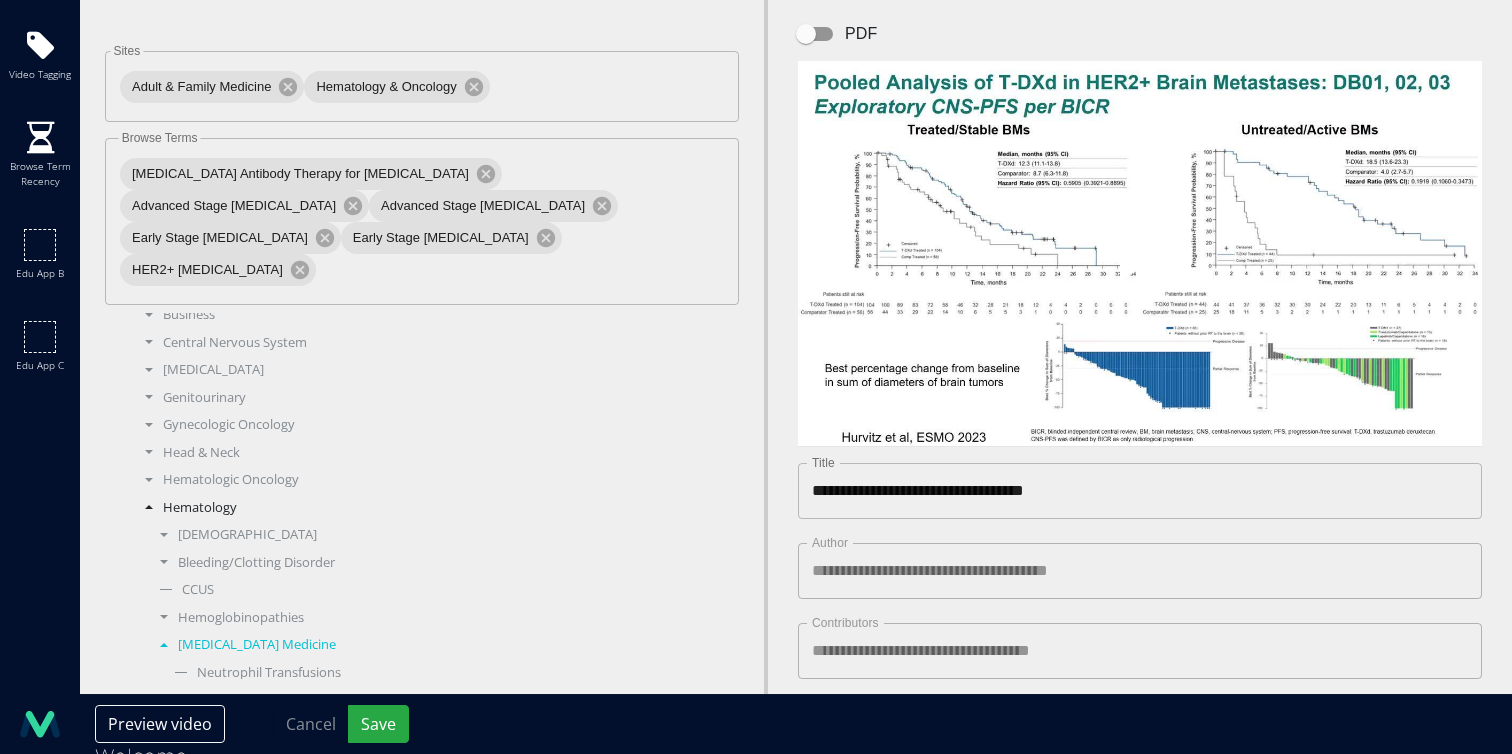 scroll, scrollTop: 481, scrollLeft: 0, axis: vertical 